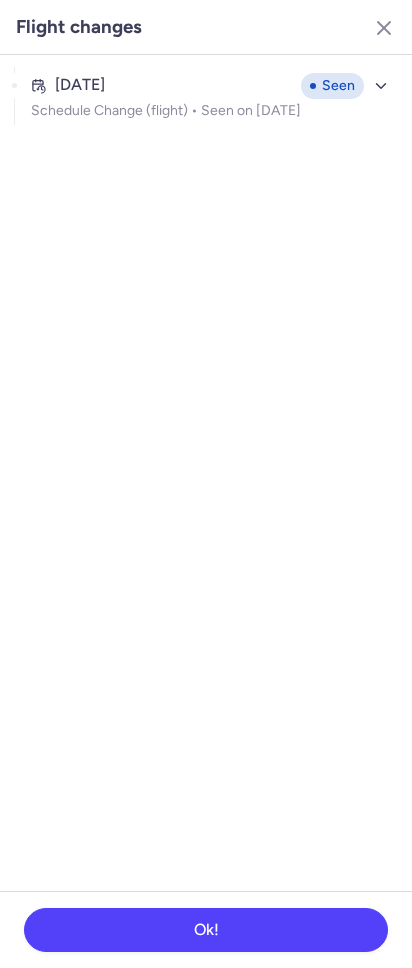 scroll, scrollTop: 0, scrollLeft: 0, axis: both 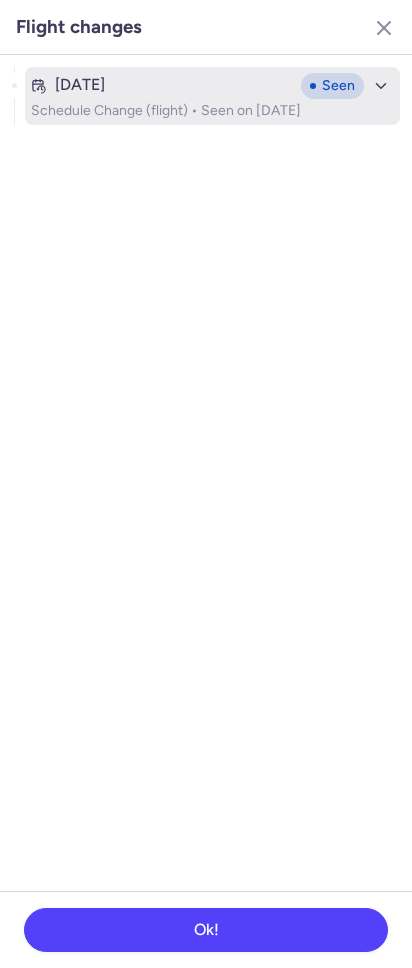 click on "[DATE]" at bounding box center [162, 85] 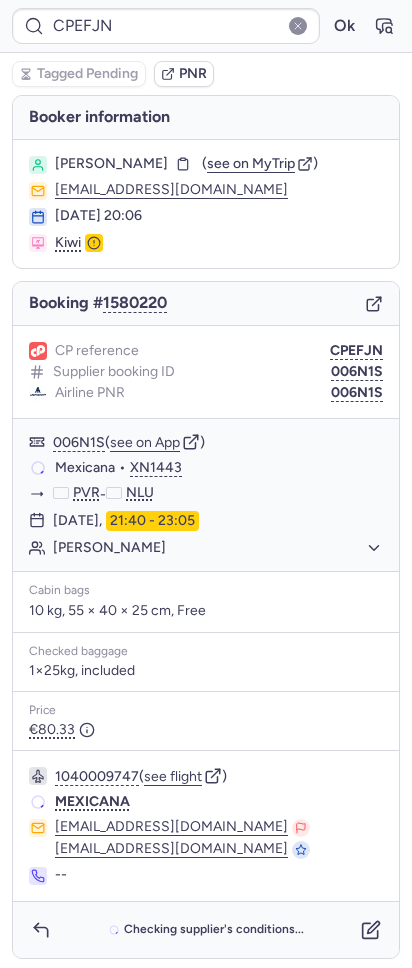 type on "CP34O6" 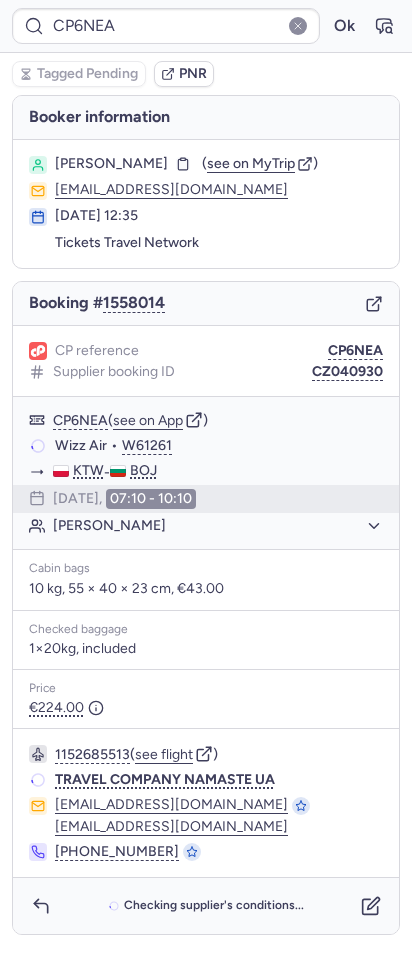 type on "CPE2UU" 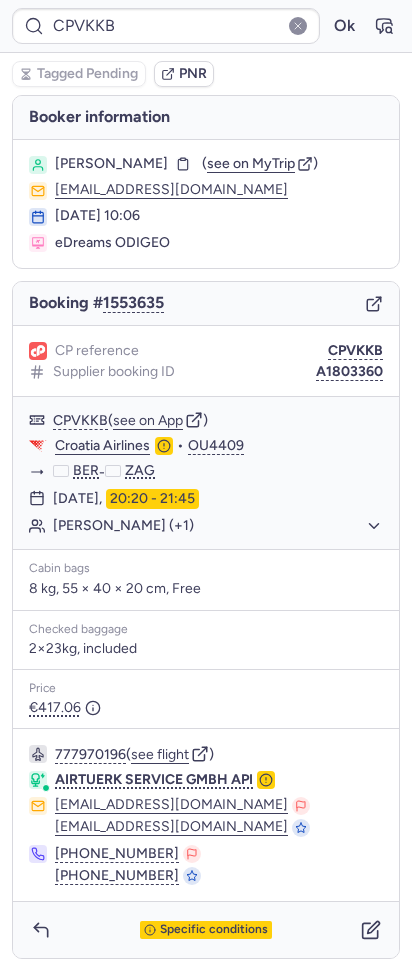 type on "CPWQED" 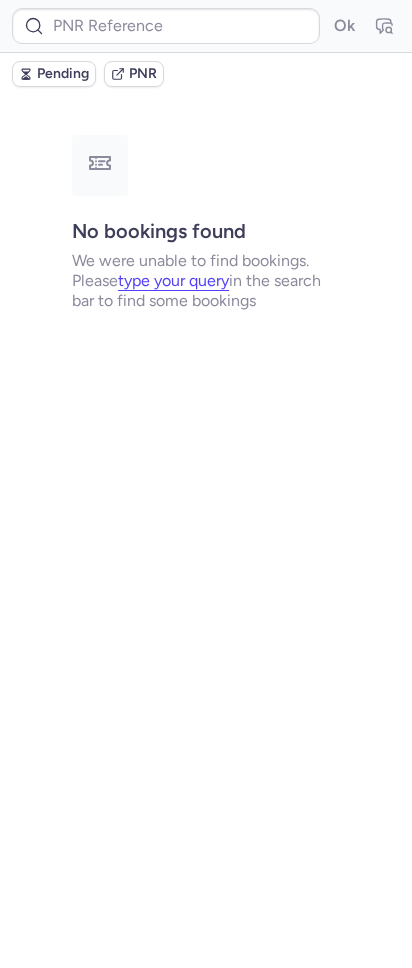 type on "CPEFJN" 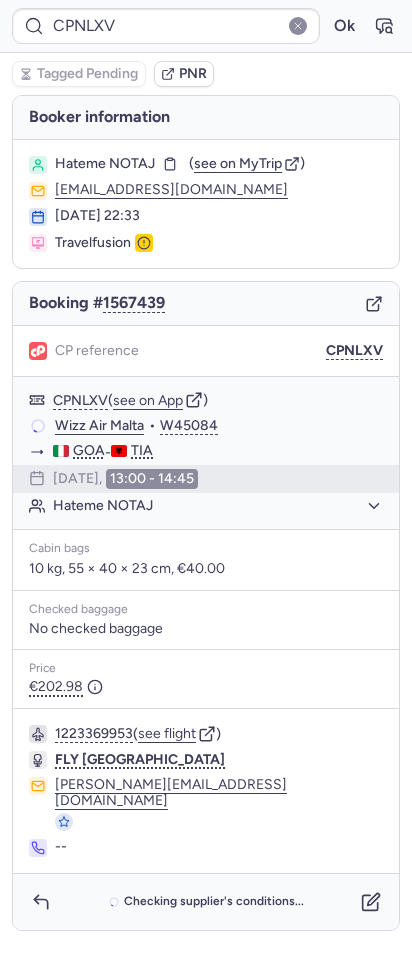 type on "CPMDHE" 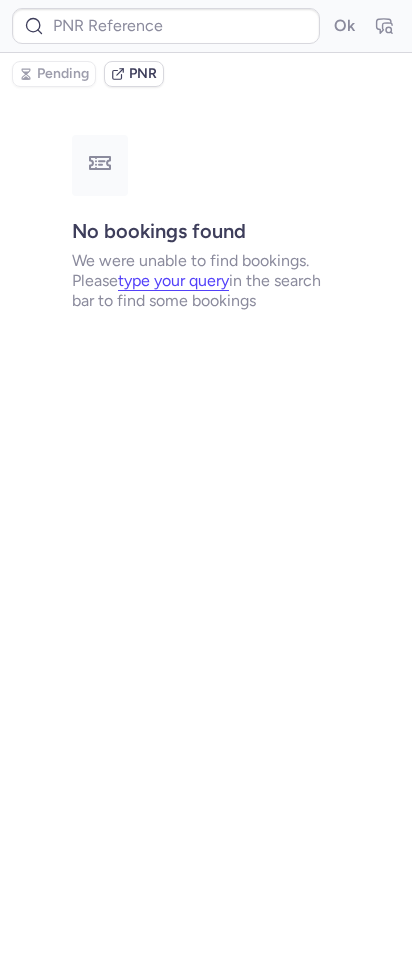 type on "CP4JLA" 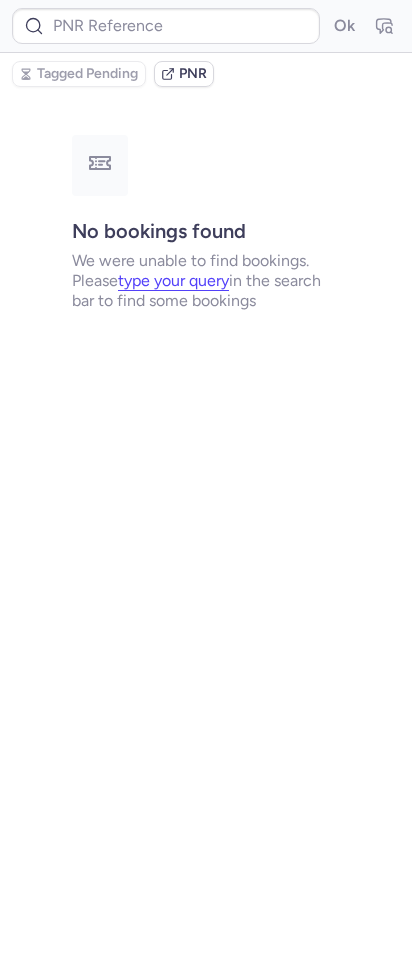 type on "CPM4XJ" 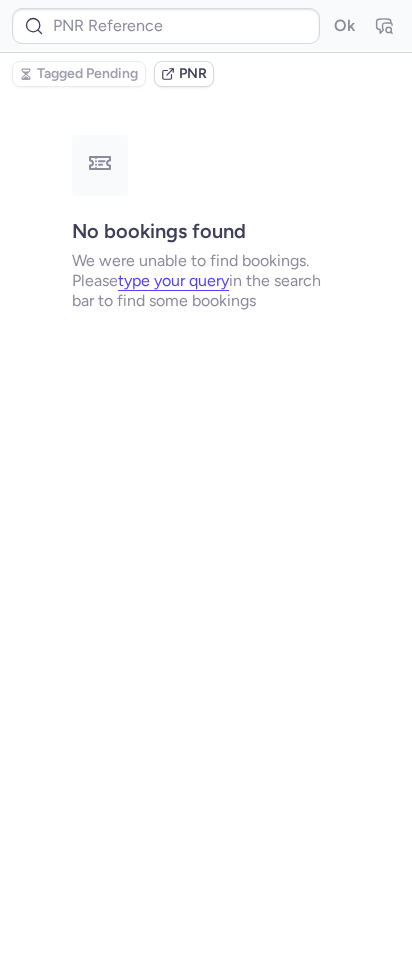 type on "CPLRF8" 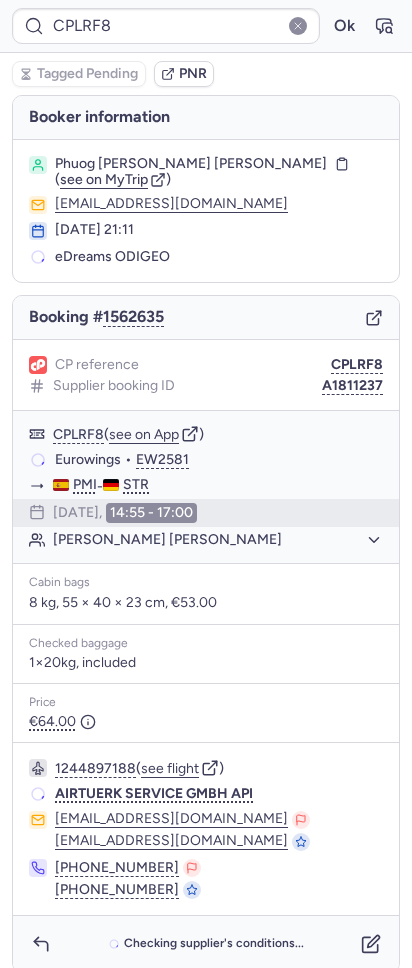 type on "CPEFJN" 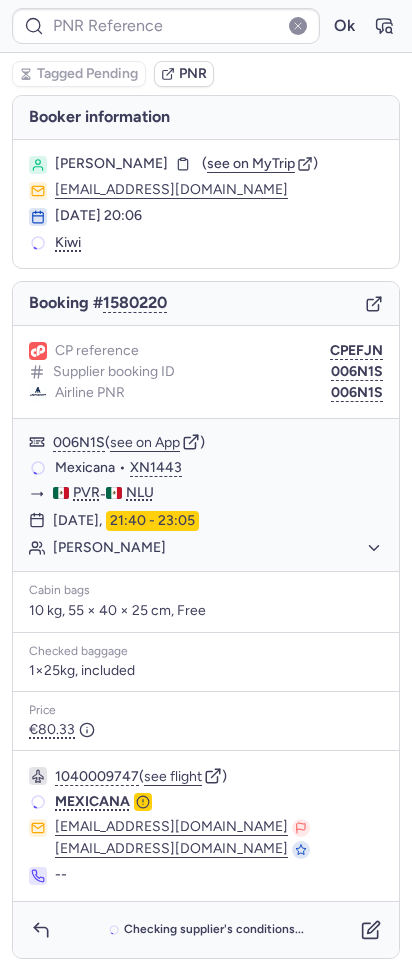 type on "CPM4XJ" 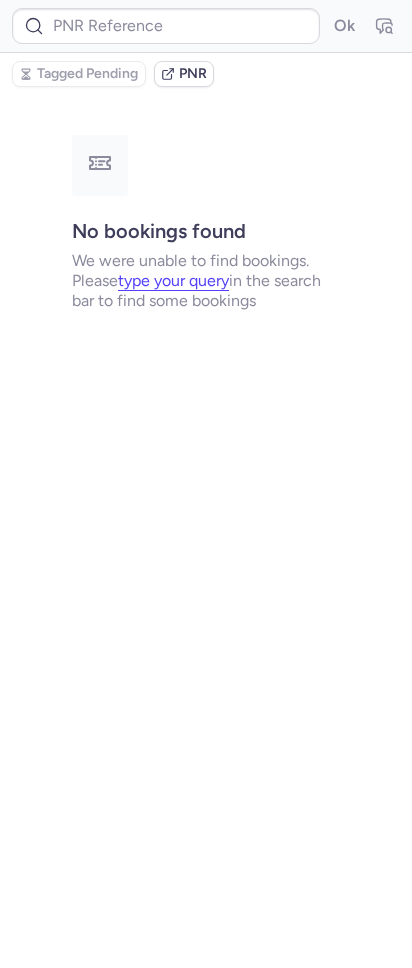 type on "CPLRF8" 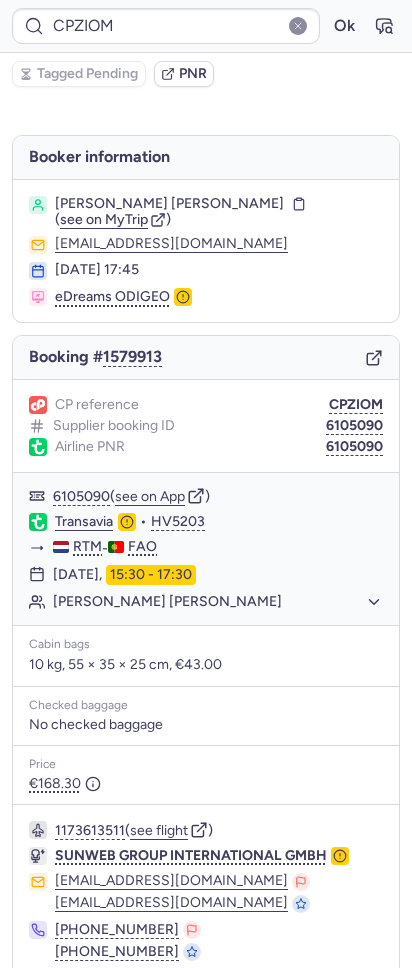type on "CPLRF8" 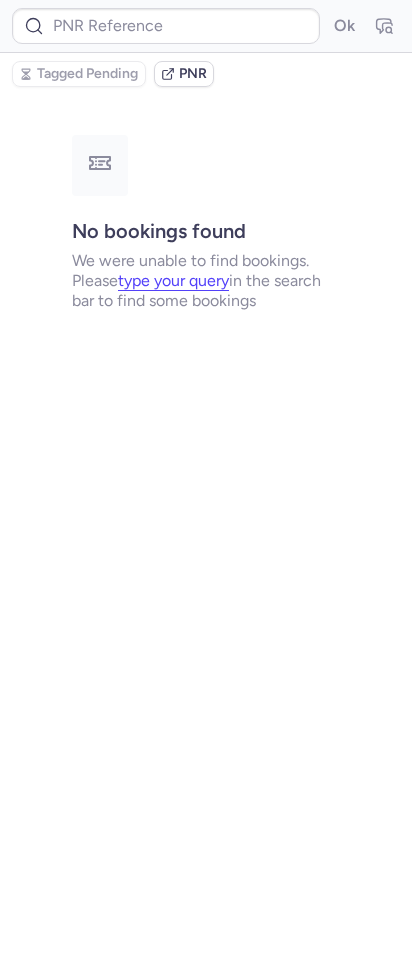 type on "CPEFJN" 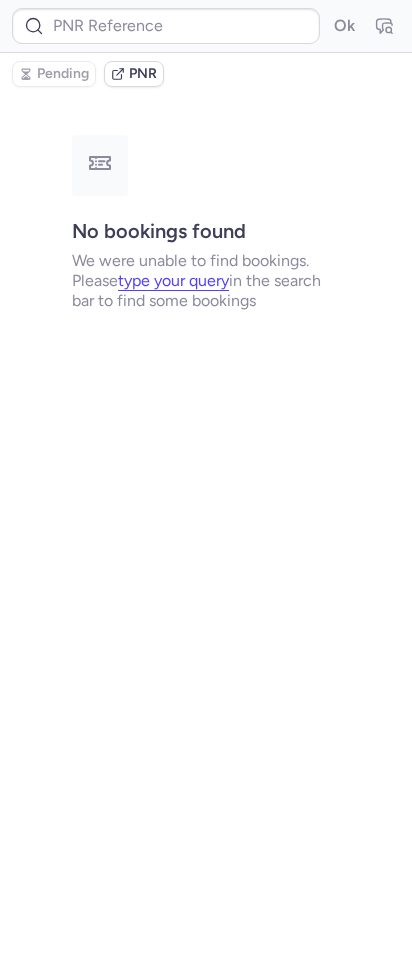 type on "CPM4XJ" 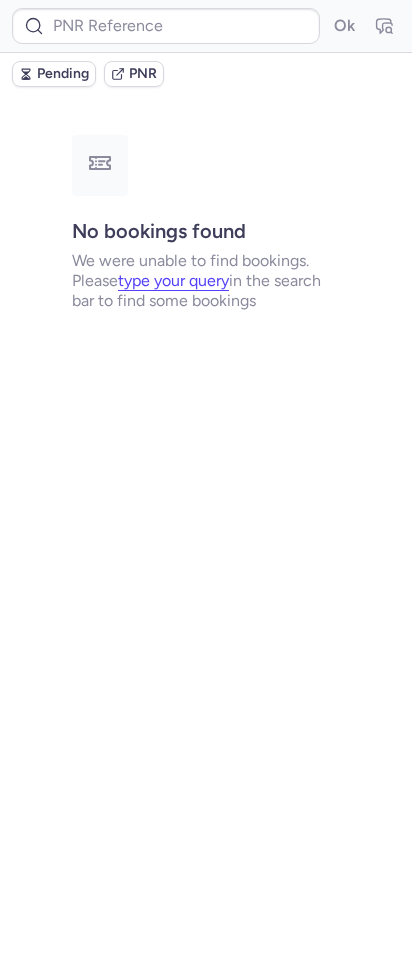 type on "CPMDHE" 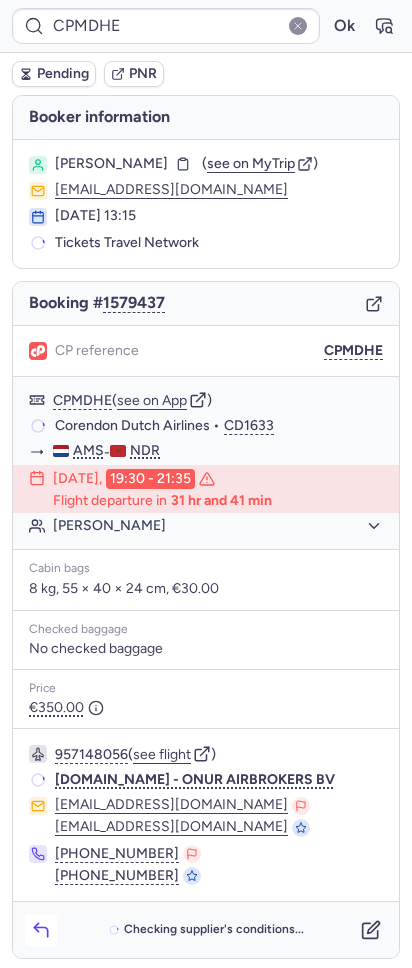 click at bounding box center (41, 930) 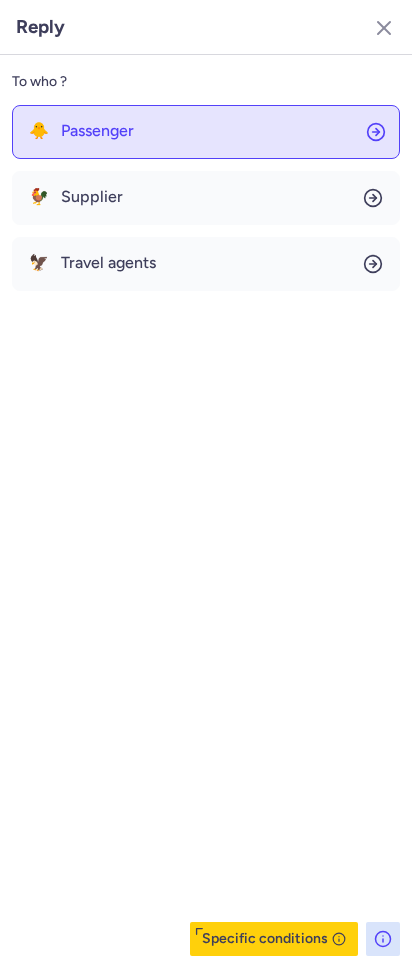 click on "🐥 Passenger" 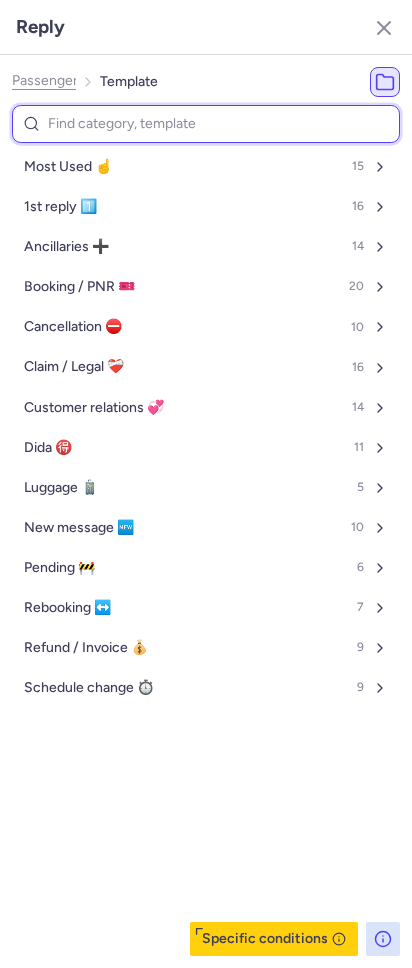 click at bounding box center [206, 124] 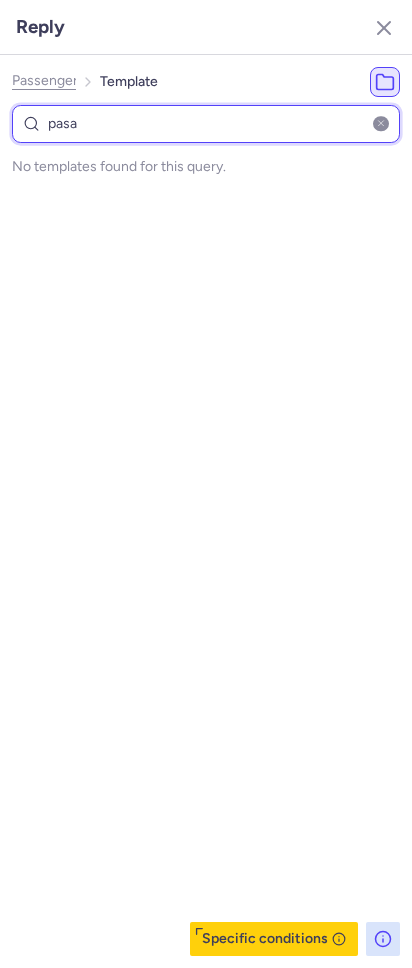 type on "pas" 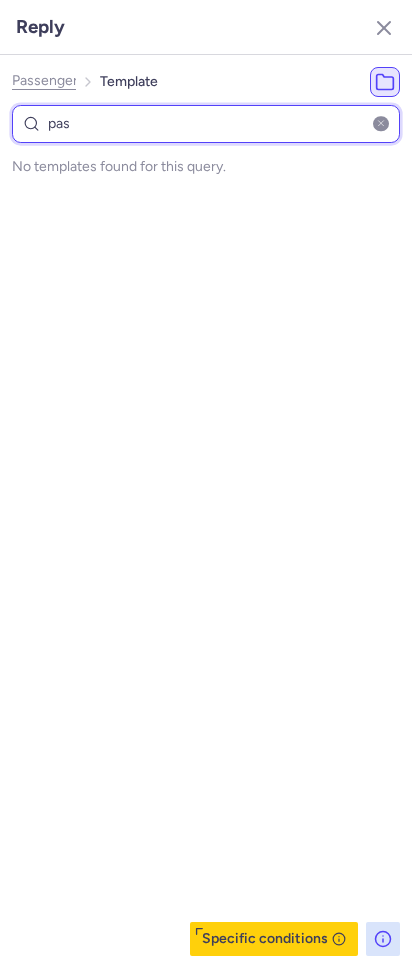 select on "en" 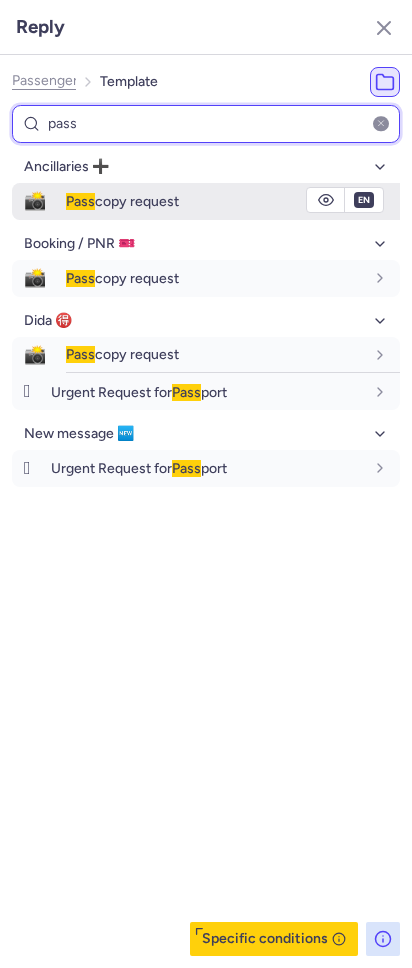 type on "pass" 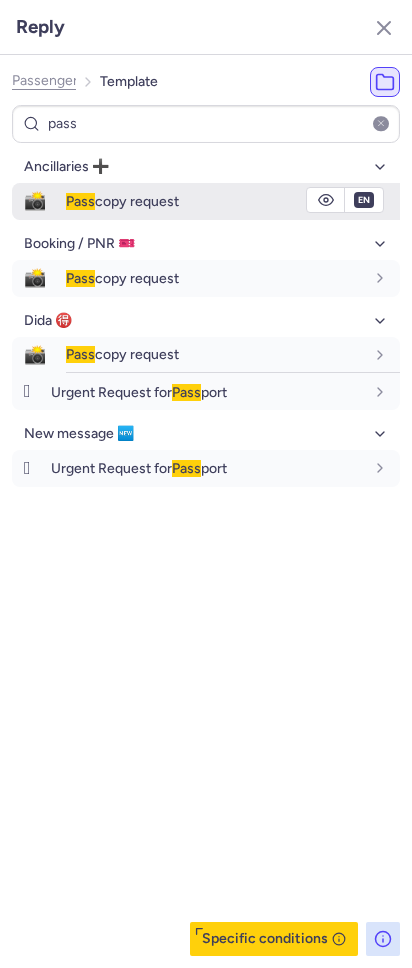 click on "Pass  copy request" at bounding box center (233, 201) 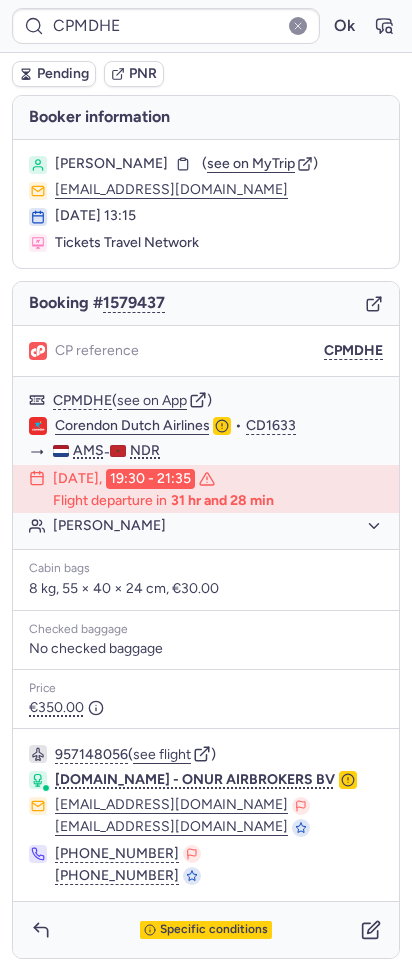 type on "CPEFJN" 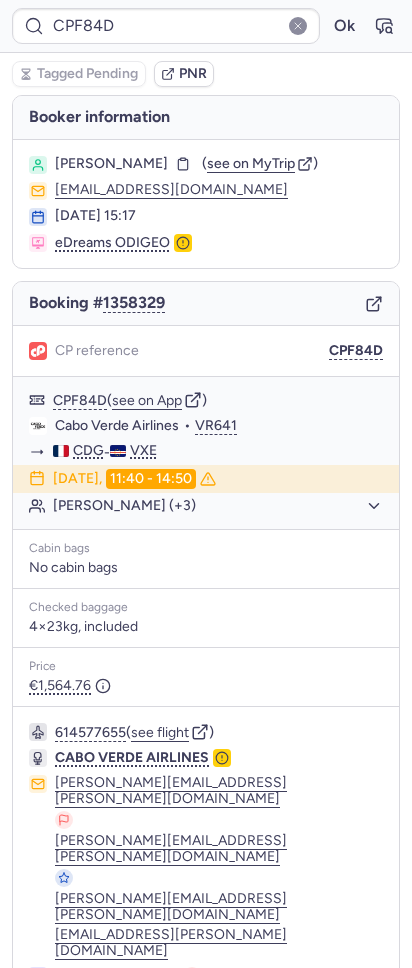 type on "CPYMJP" 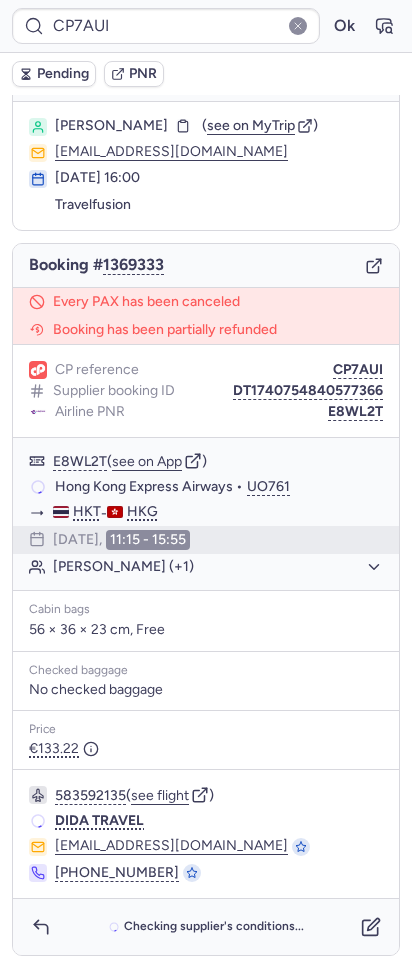 scroll, scrollTop: 38, scrollLeft: 0, axis: vertical 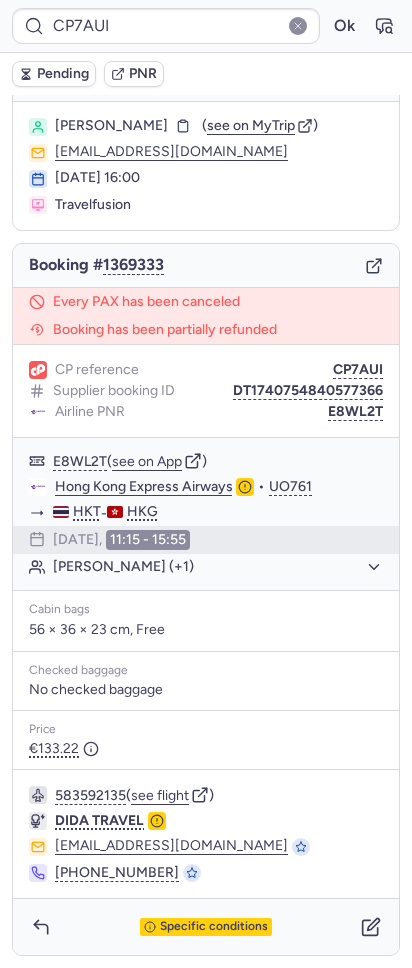 type on "CP8BKB" 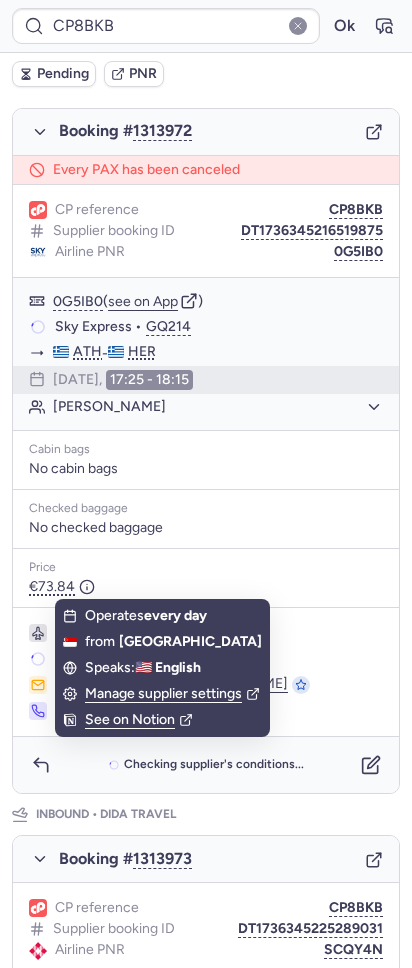 scroll, scrollTop: 520, scrollLeft: 0, axis: vertical 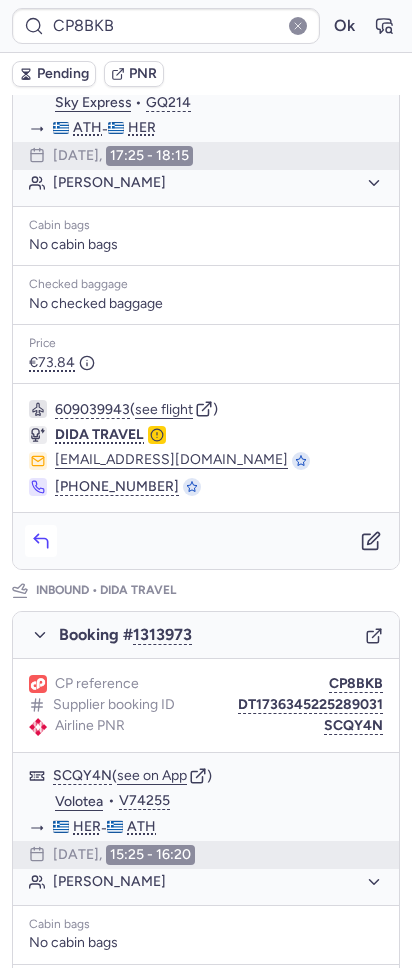 click 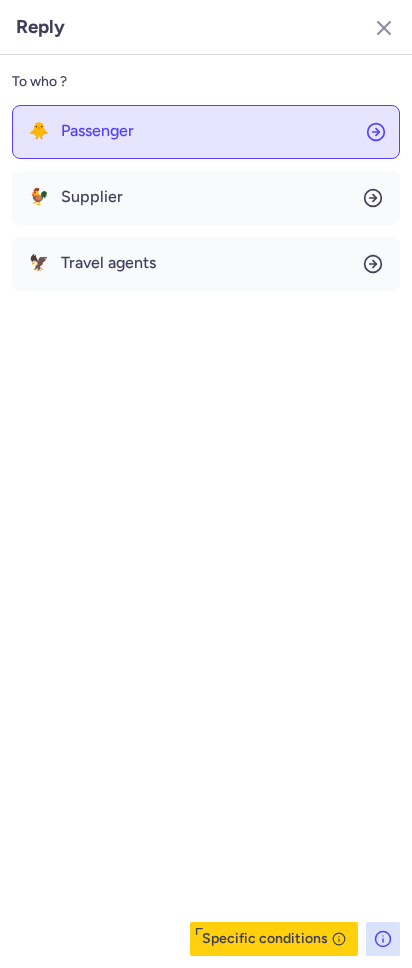 click on "🐥 Passenger" 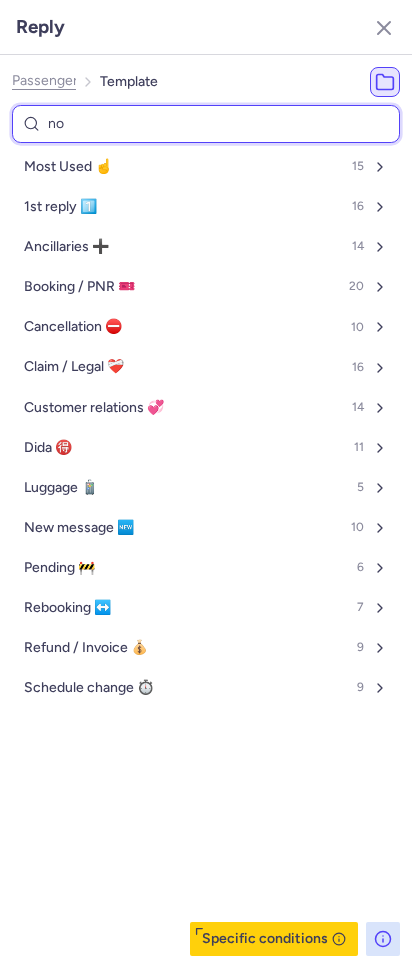 type on "non" 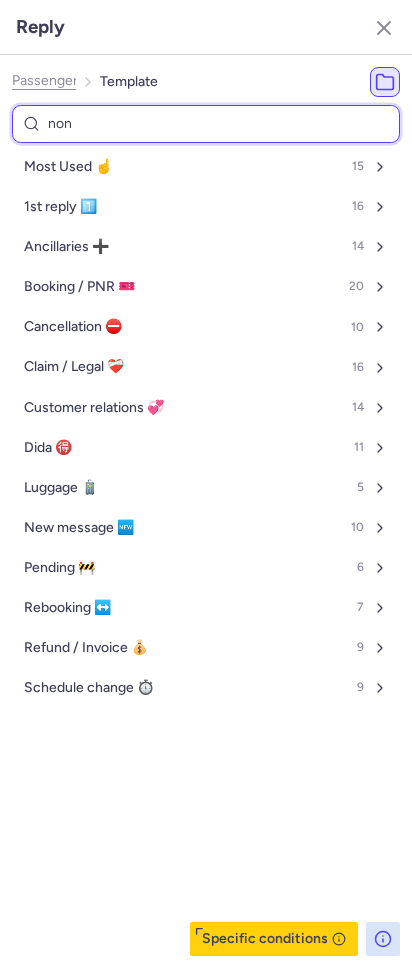 select on "en" 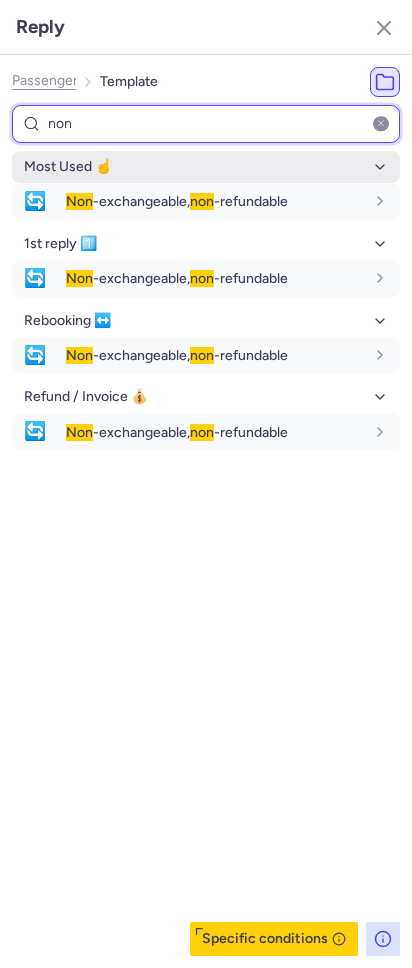 type on "no" 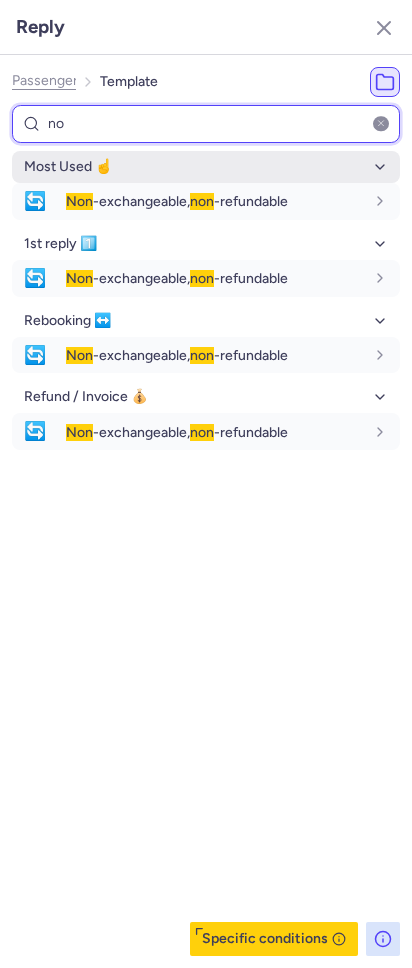 select on "en" 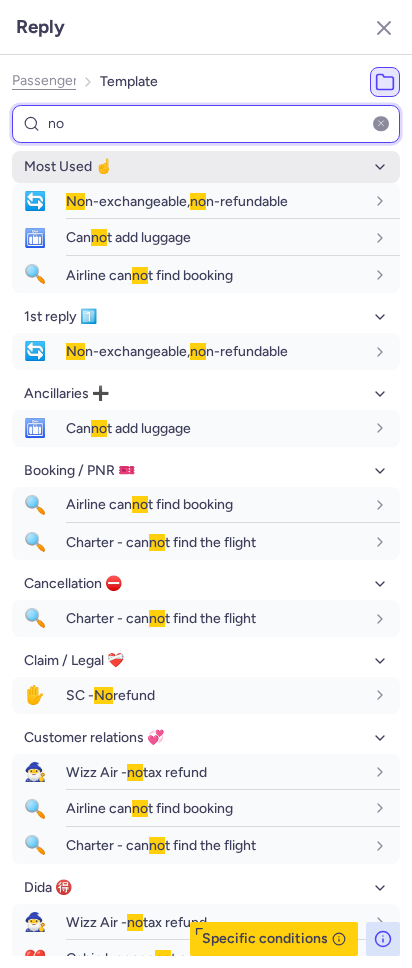 type on "n" 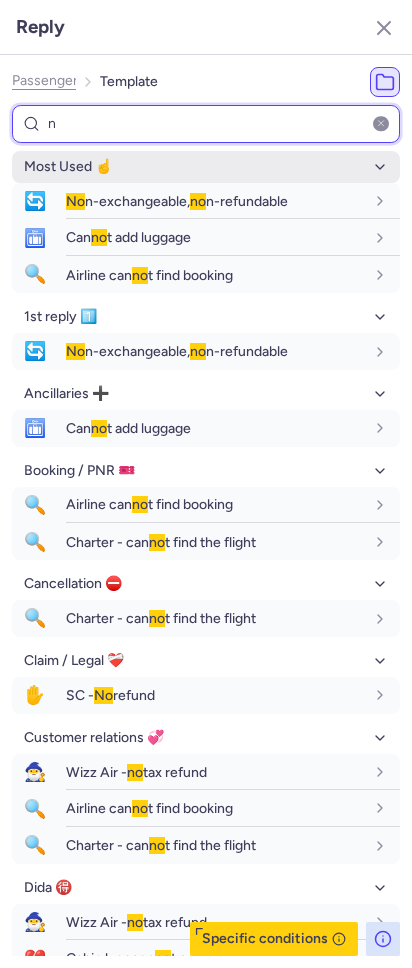 select on "en" 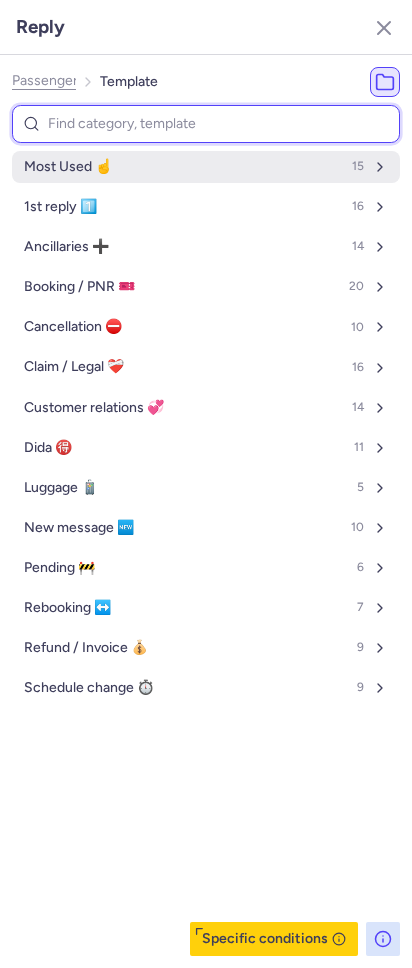 type on "r" 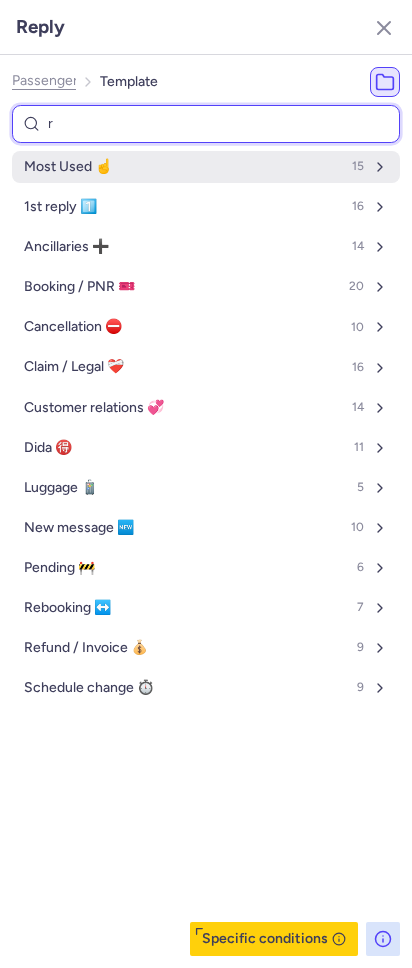 select on "en" 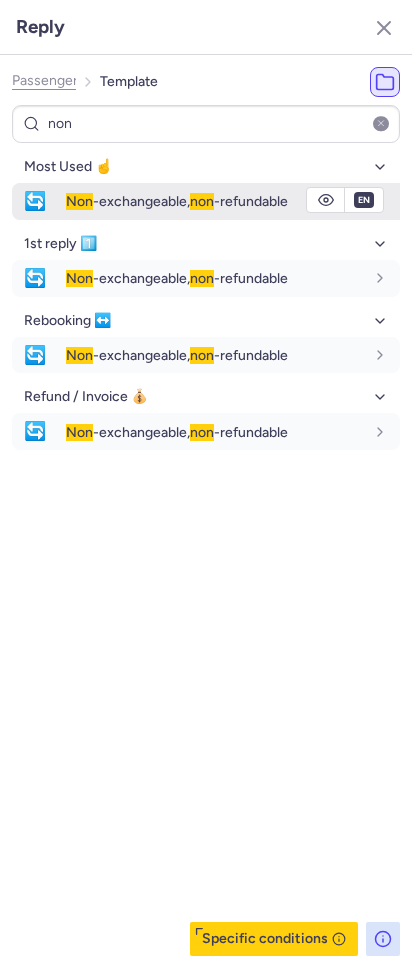 click on "Non -exchangeable,  non -refundable" at bounding box center [233, 201] 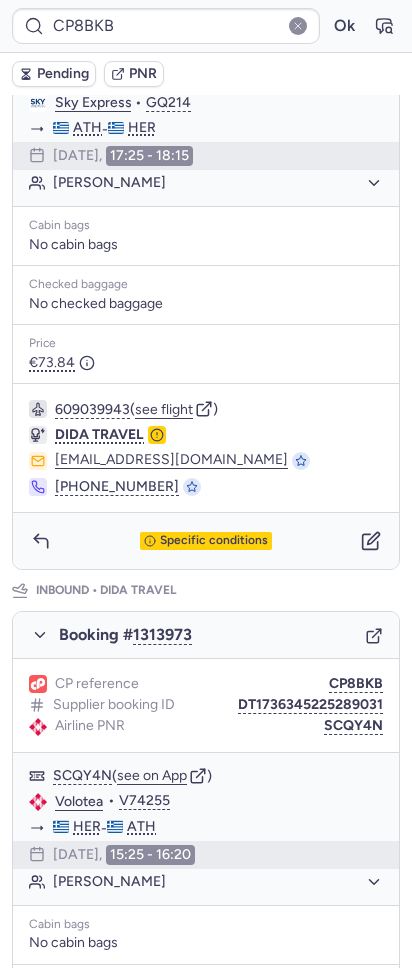 click on "Specific conditions" at bounding box center (206, 541) 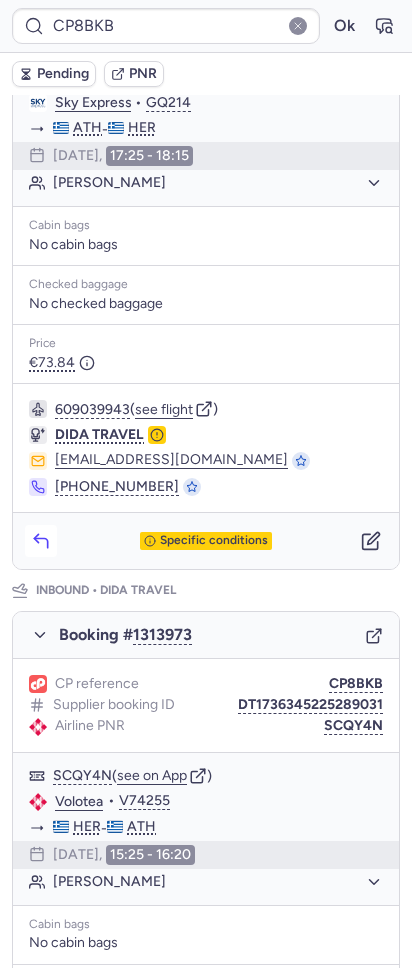 click 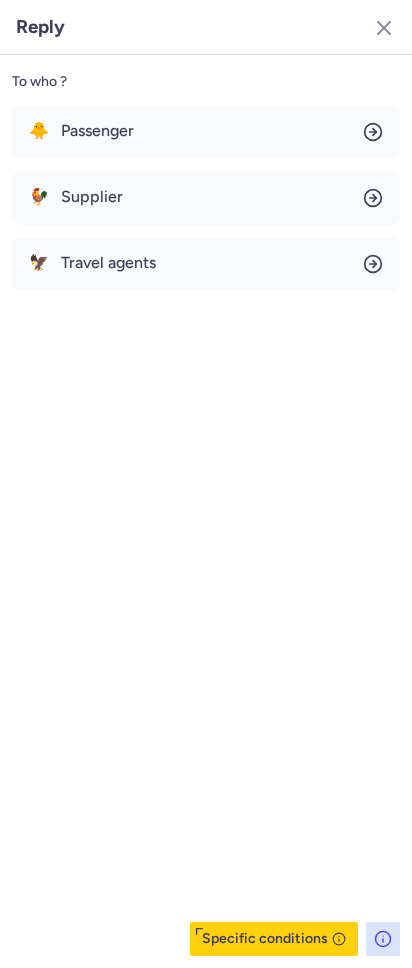 click on "To who ? 🐥 Passenger 🐓 Supplier 🦅 Travel agents  Specific conditions" 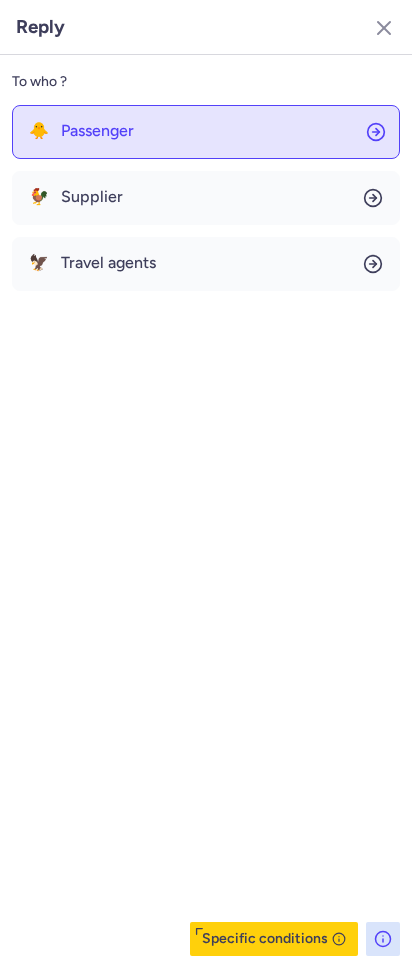click on "🐥 Passenger" 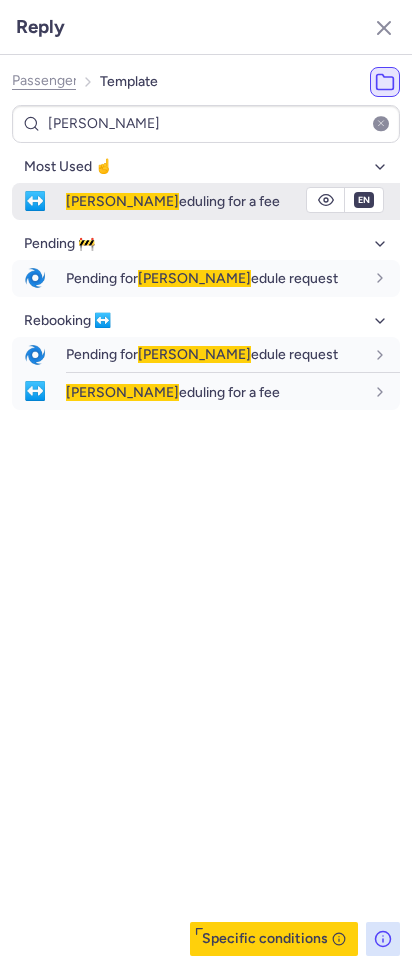 click on "[PERSON_NAME] eduling for a fee" at bounding box center [233, 201] 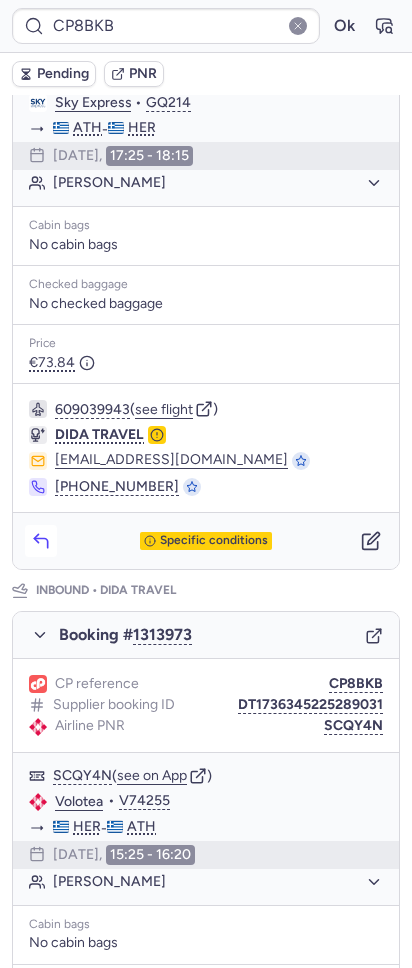 click at bounding box center [41, 541] 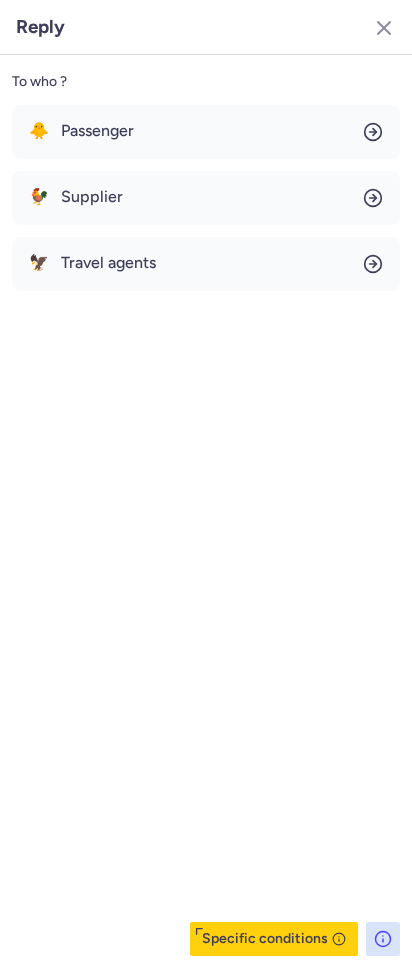 click on "To who ? 🐥 Passenger 🐓 Supplier 🦅 Travel agents  Specific conditions" 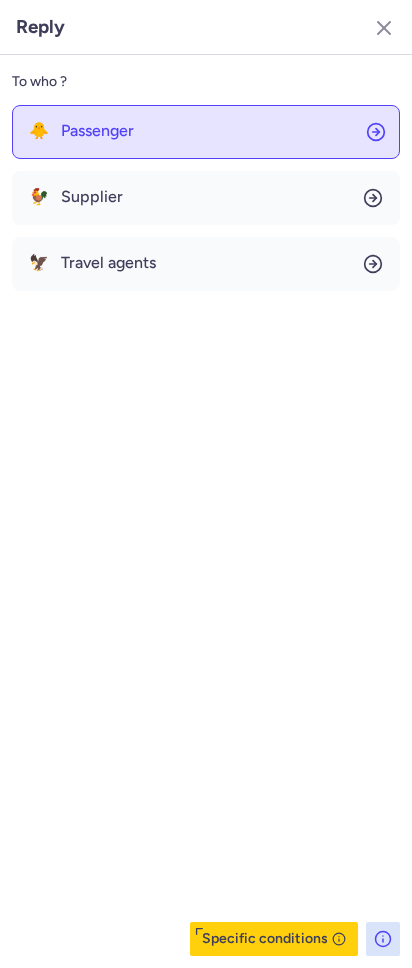 click on "🐥 Passenger" 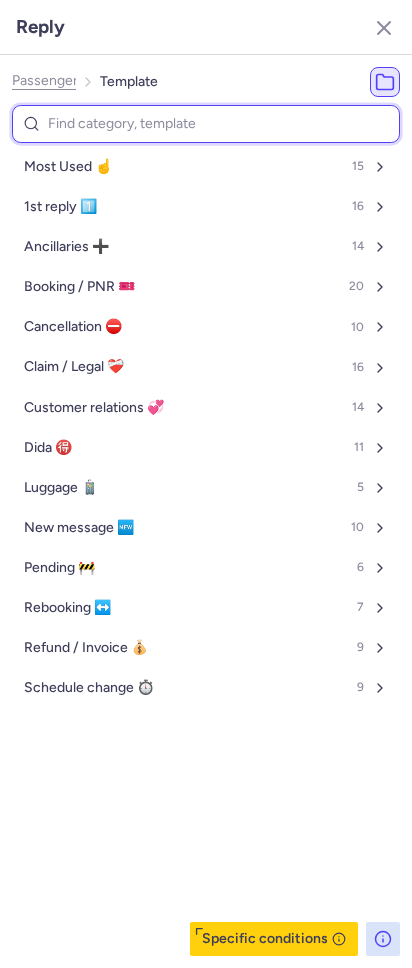 click at bounding box center (206, 124) 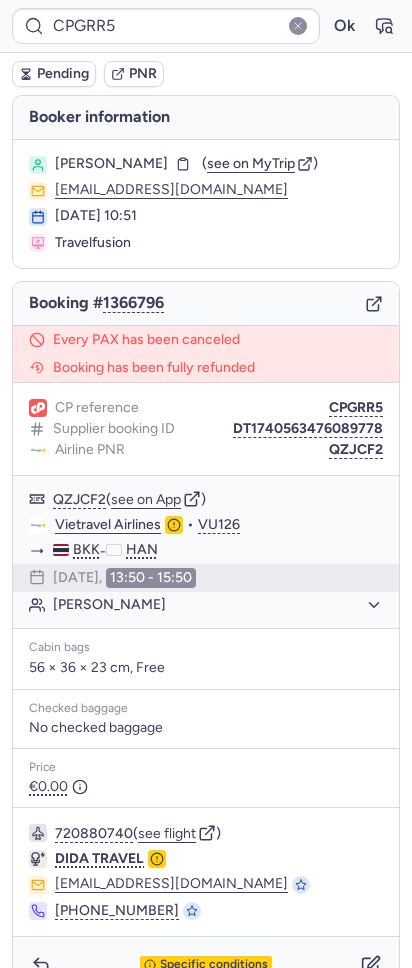 scroll, scrollTop: 38, scrollLeft: 0, axis: vertical 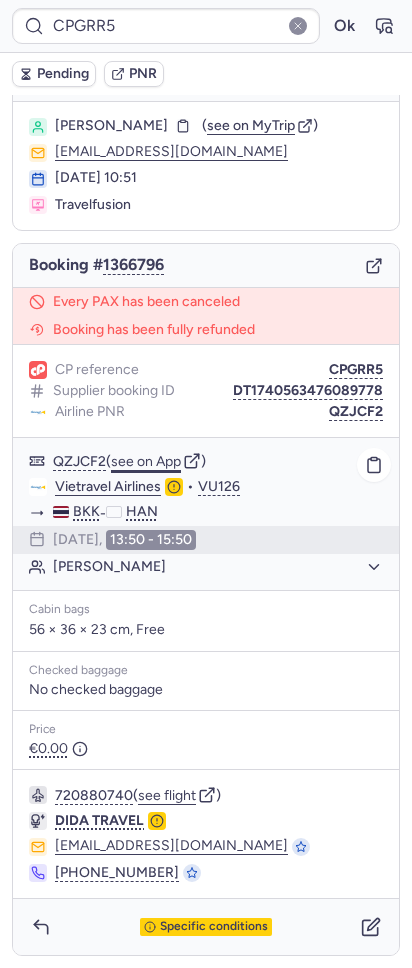 click on "see on App" 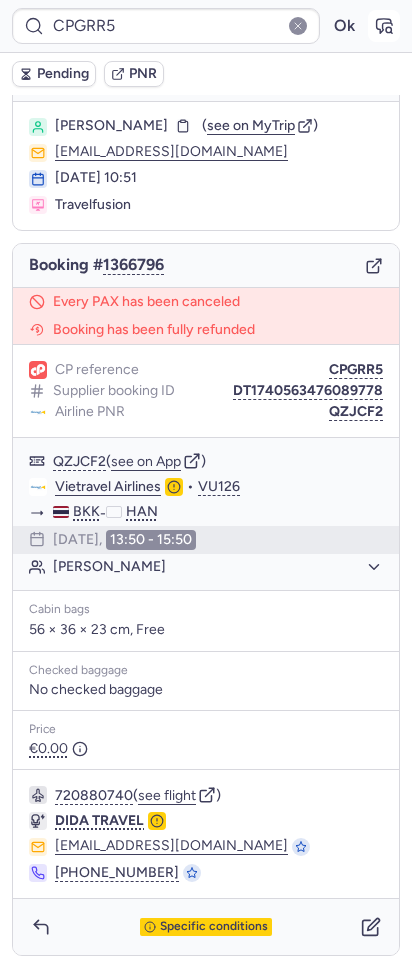 click at bounding box center [384, 26] 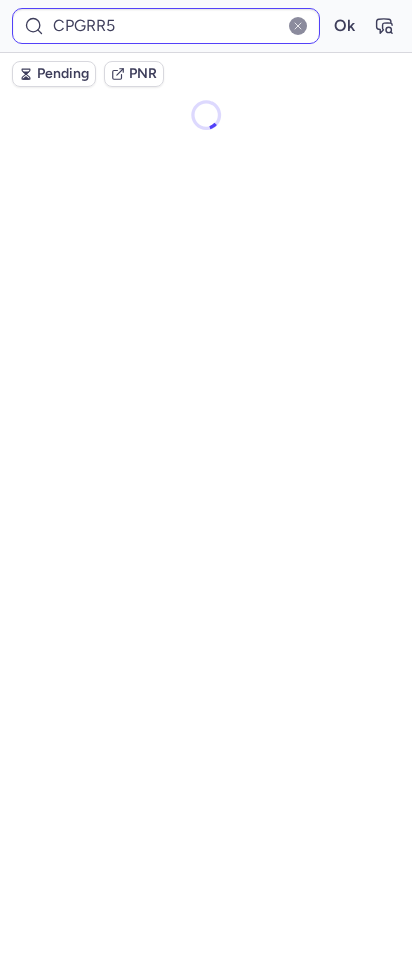 scroll, scrollTop: 0, scrollLeft: 0, axis: both 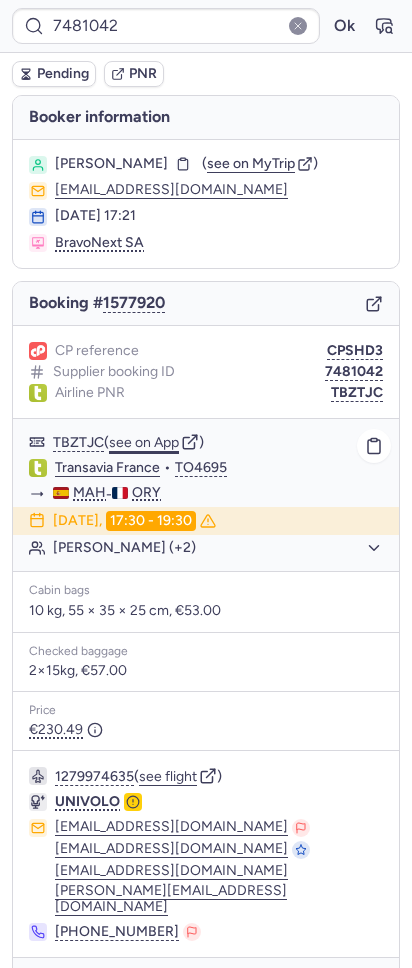 click on "see on App" 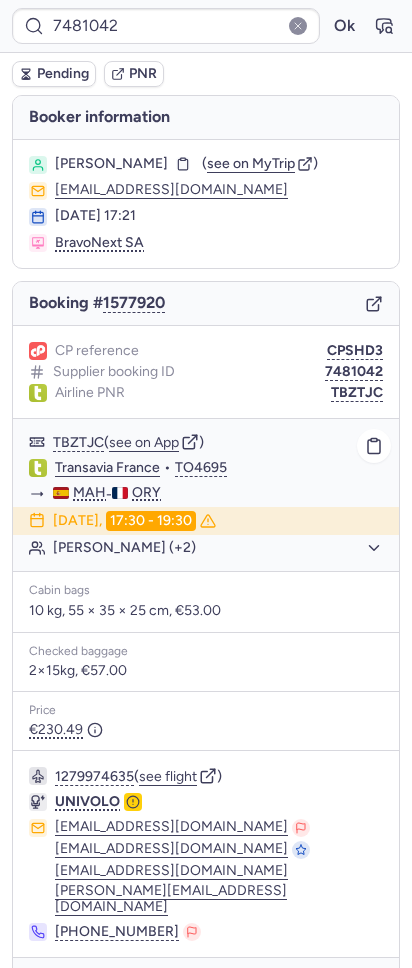 click on "[PERSON_NAME] (+2)" 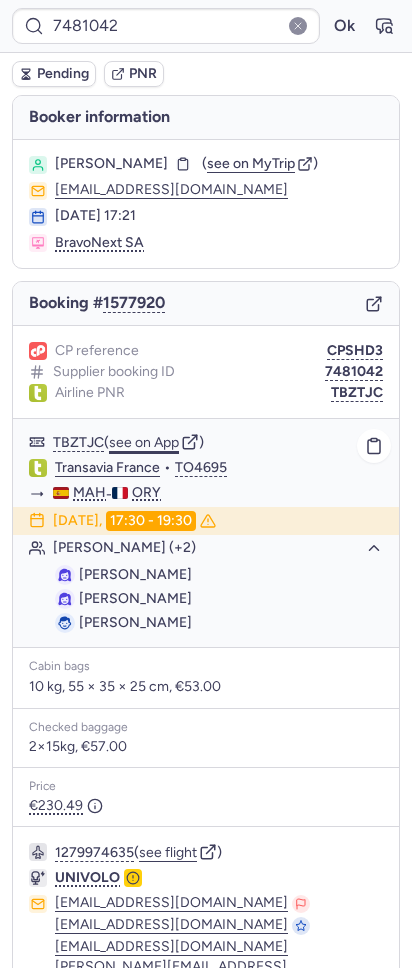 click on "see on App" 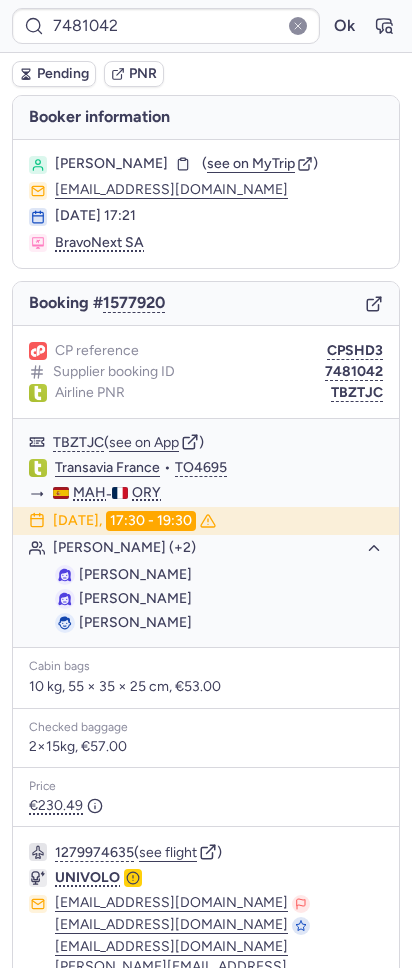 scroll, scrollTop: 119, scrollLeft: 0, axis: vertical 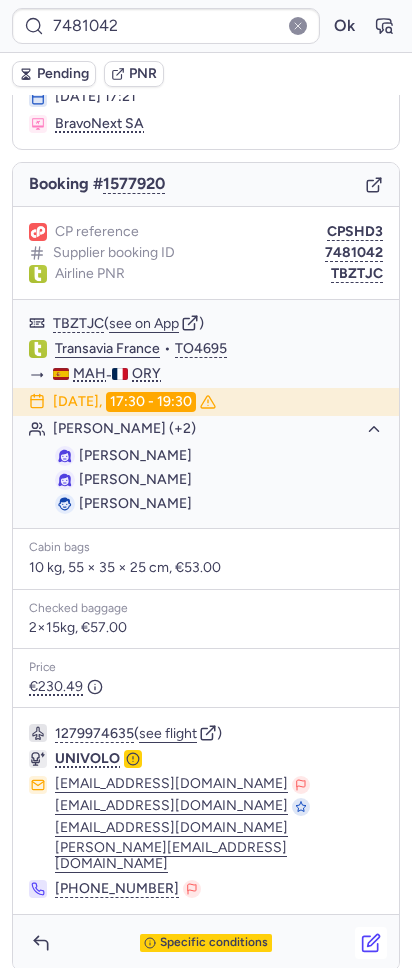 click 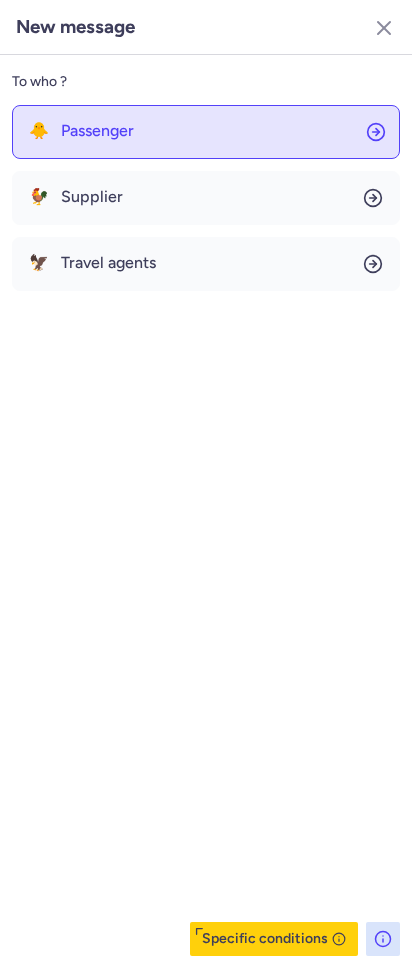 click on "🐥 Passenger" 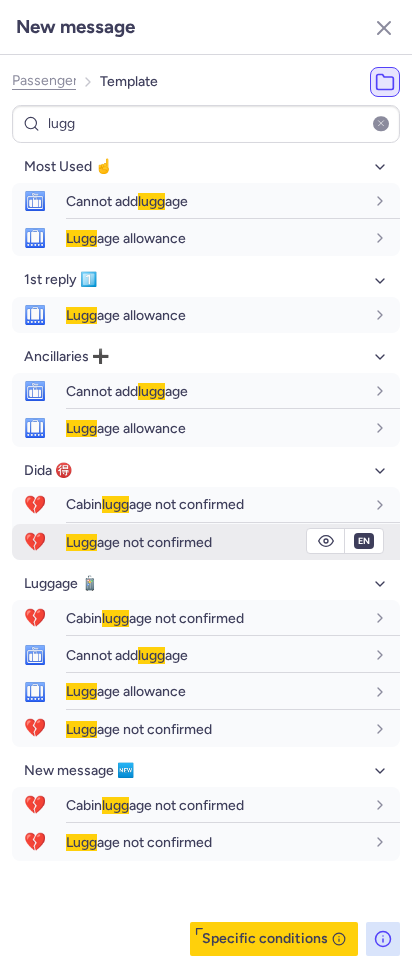 click on "[PERSON_NAME] age not confirmed" at bounding box center (139, 542) 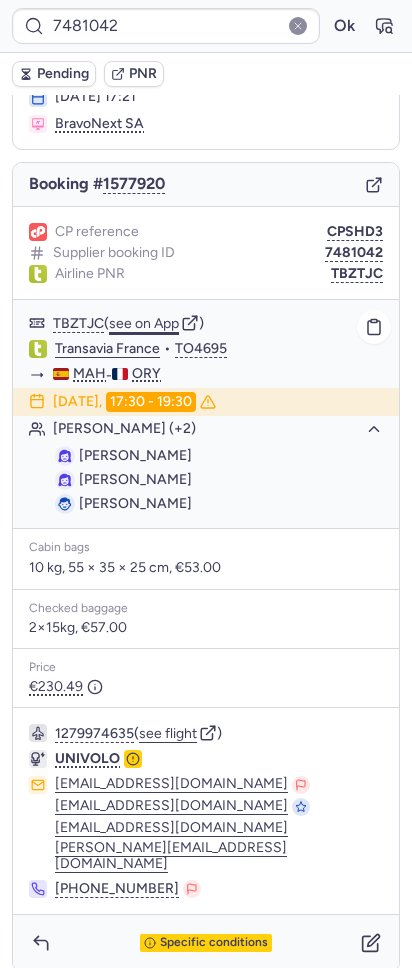 click on "see on App" 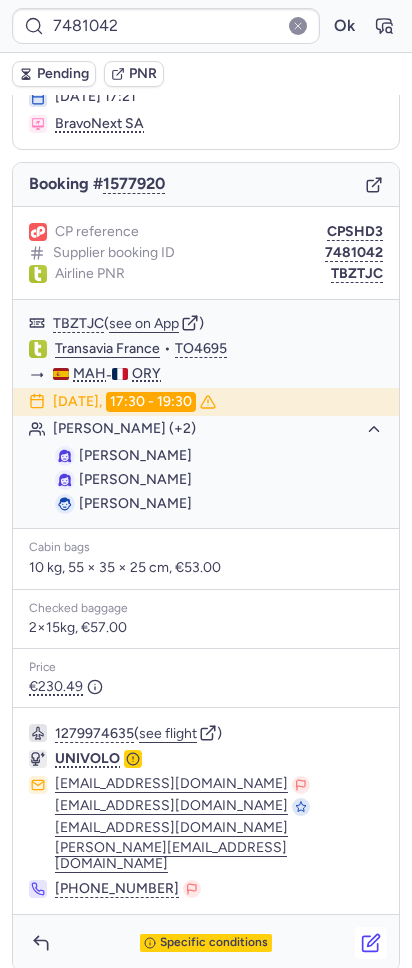 click 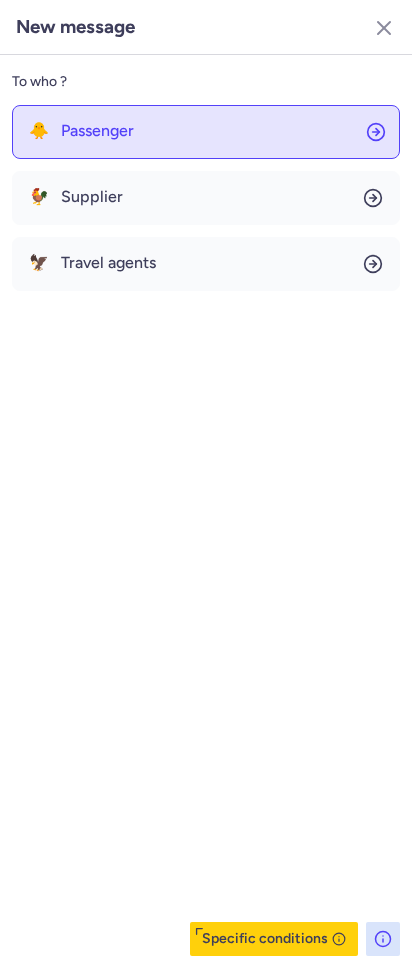 click on "🐥 Passenger" 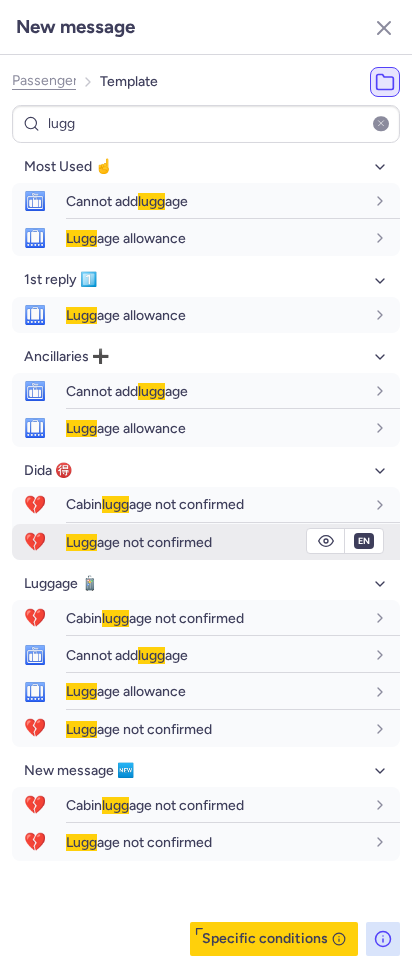 click on "[PERSON_NAME] age not confirmed" at bounding box center (139, 542) 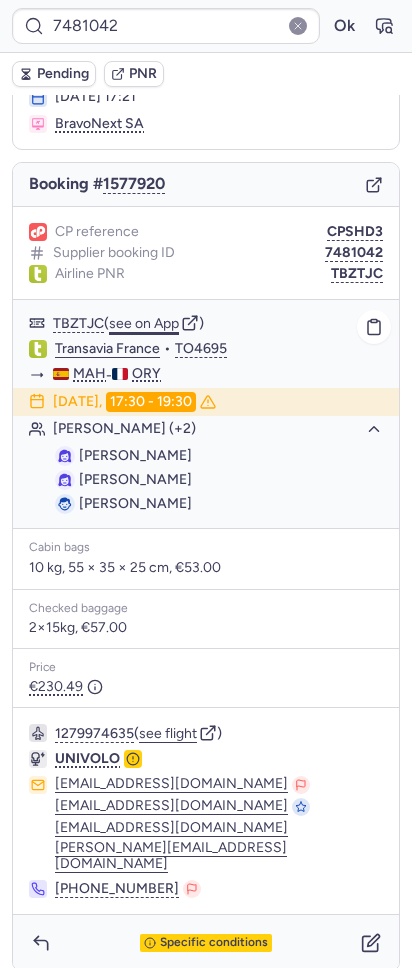 click on "see on App" 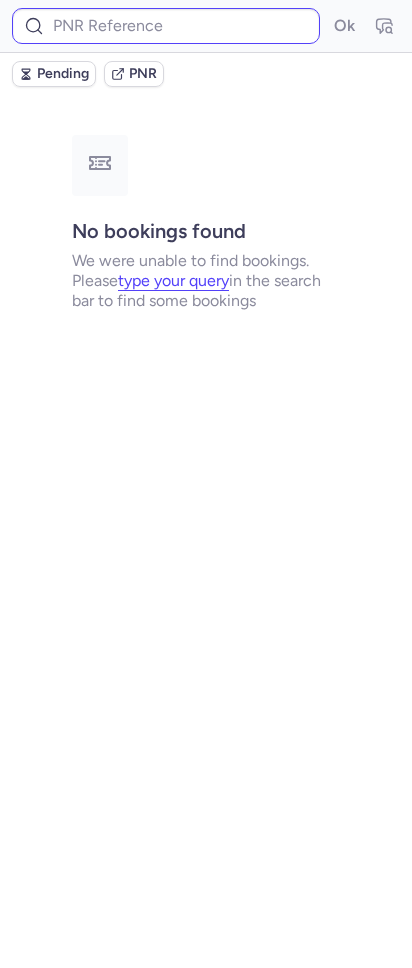 scroll, scrollTop: 0, scrollLeft: 0, axis: both 